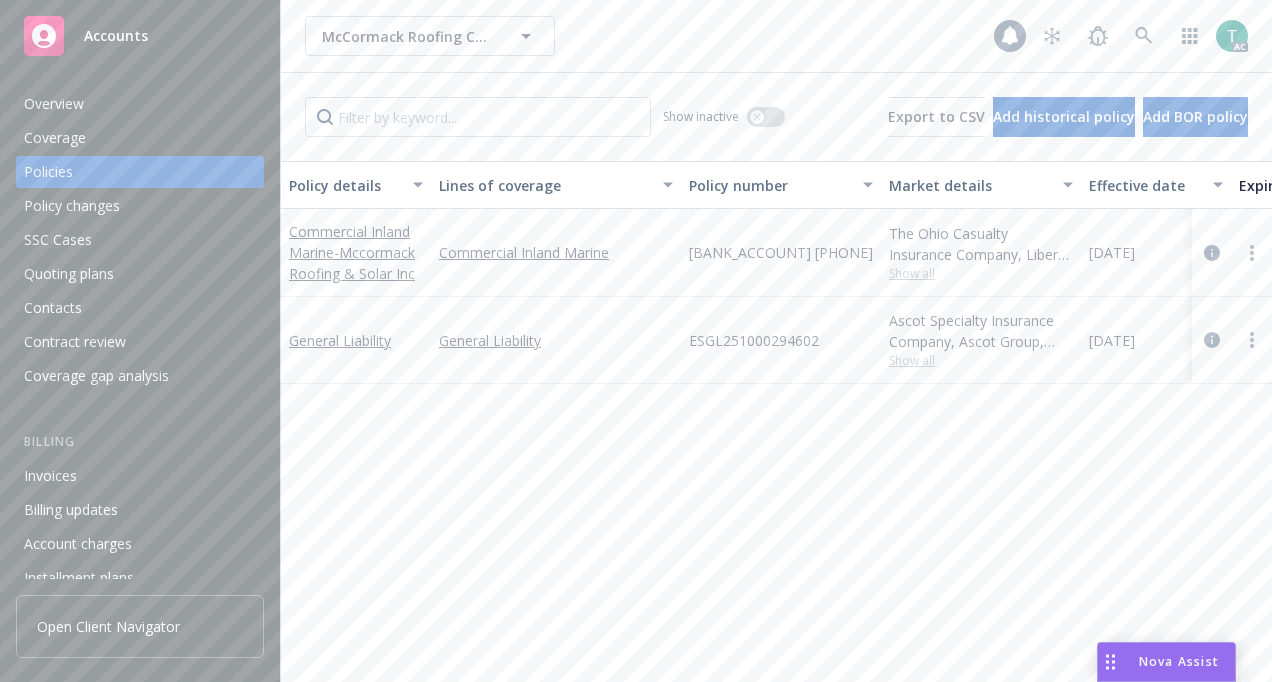scroll, scrollTop: 0, scrollLeft: 0, axis: both 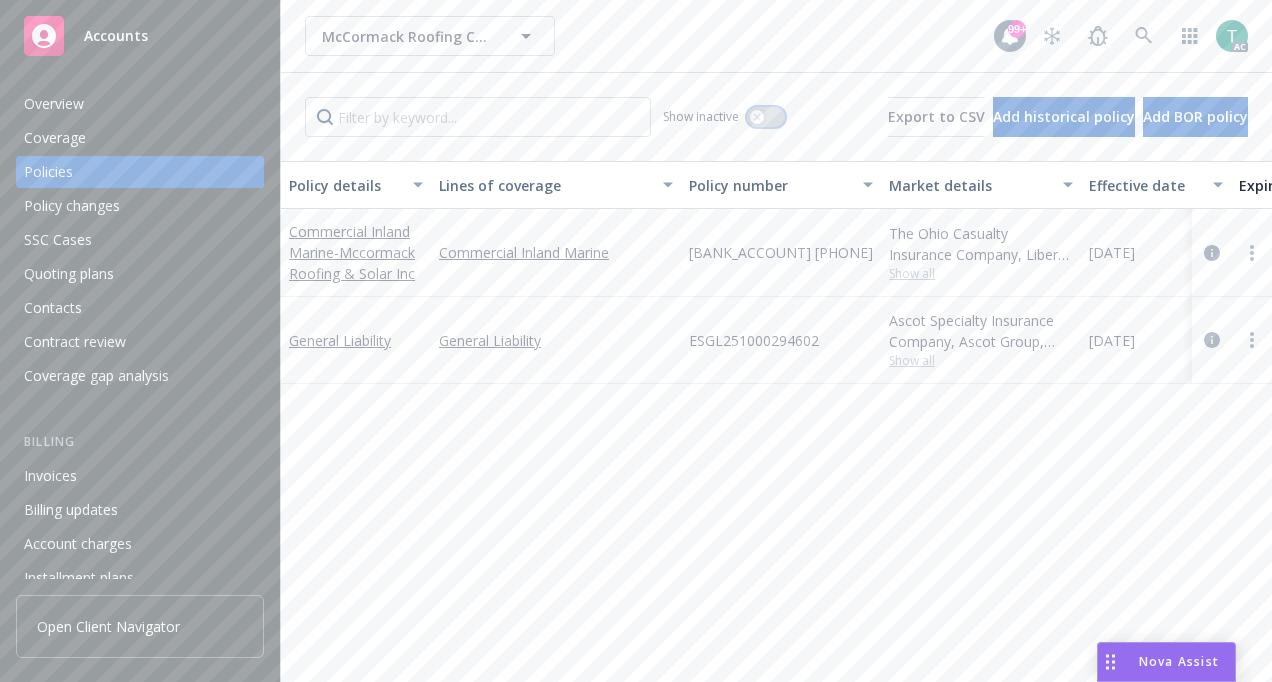 click at bounding box center [757, 117] 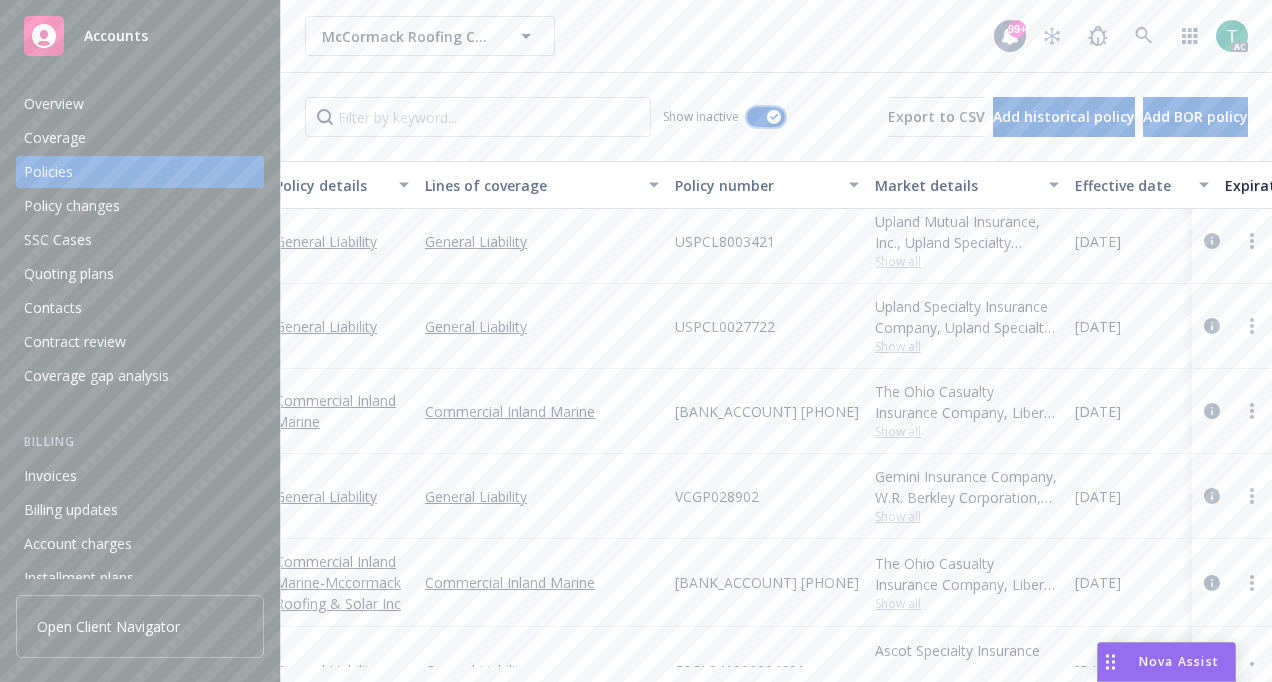 scroll, scrollTop: 415, scrollLeft: 0, axis: vertical 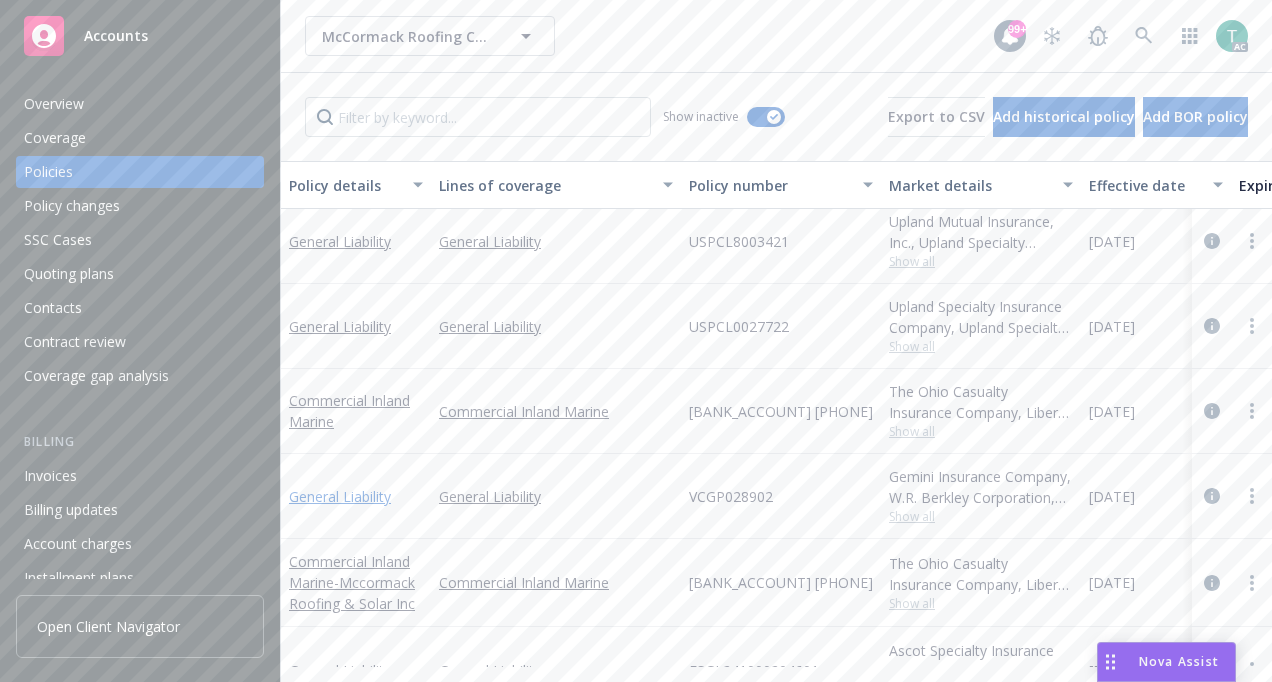 click on "General Liability" at bounding box center [340, 496] 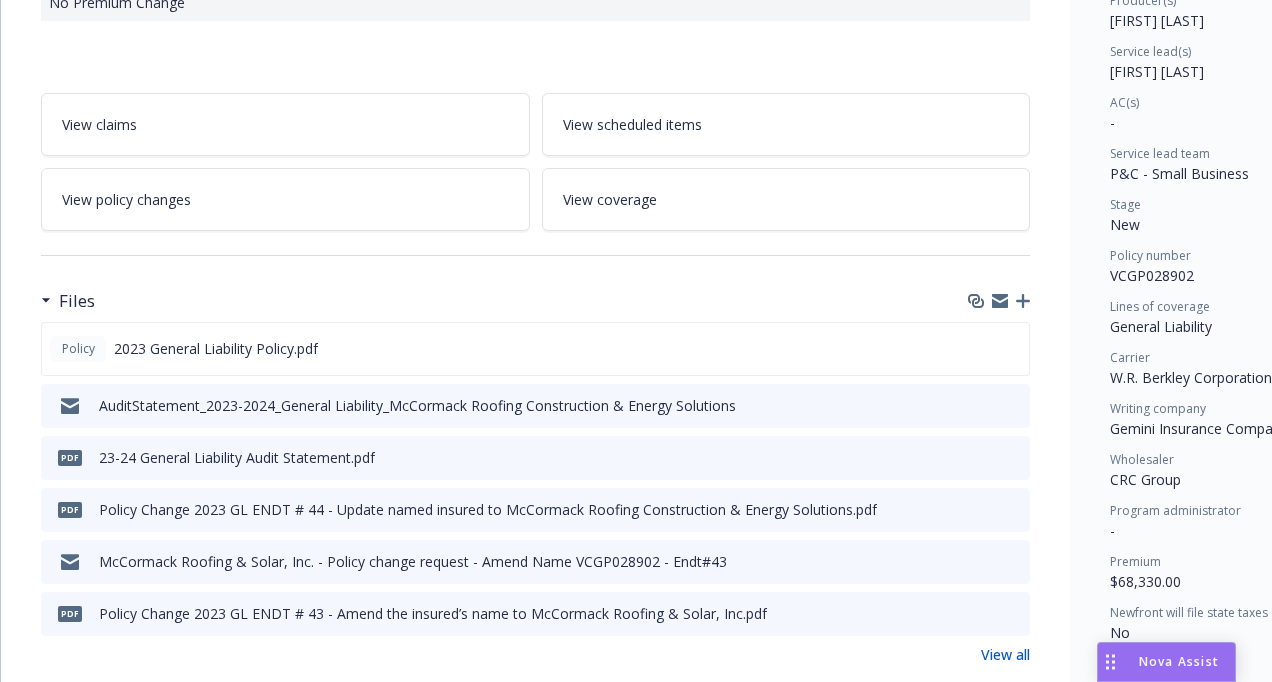 scroll, scrollTop: 323, scrollLeft: 0, axis: vertical 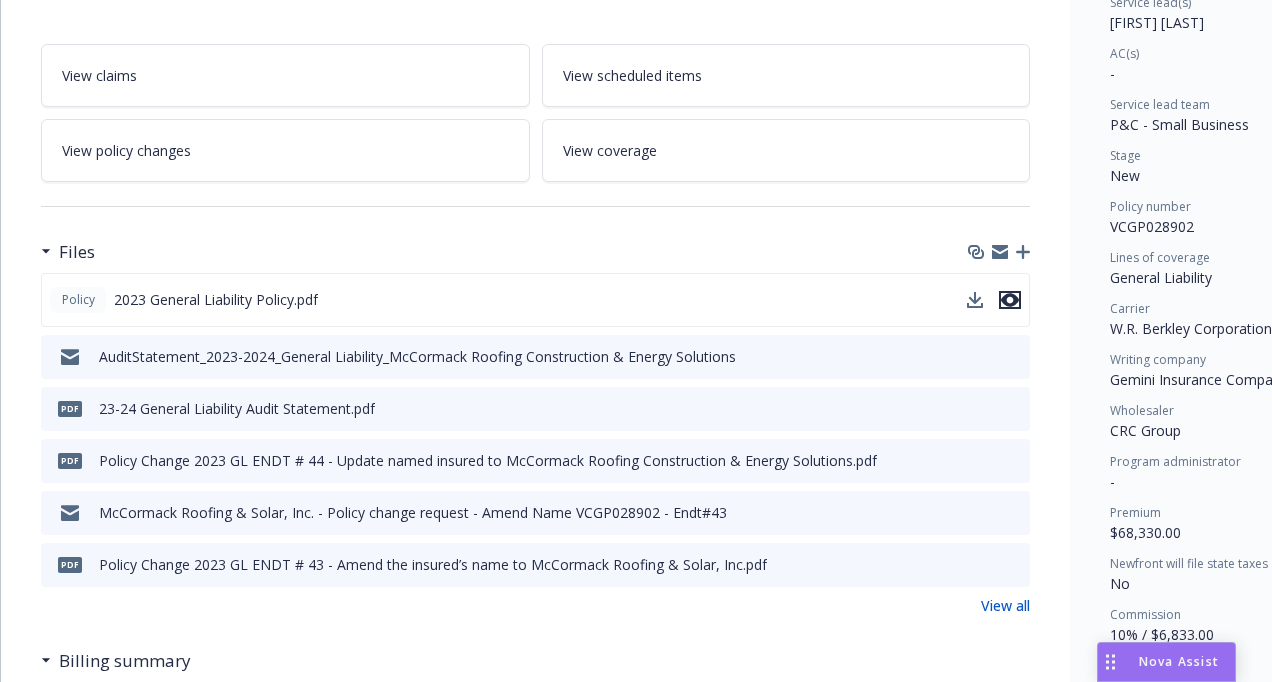 click 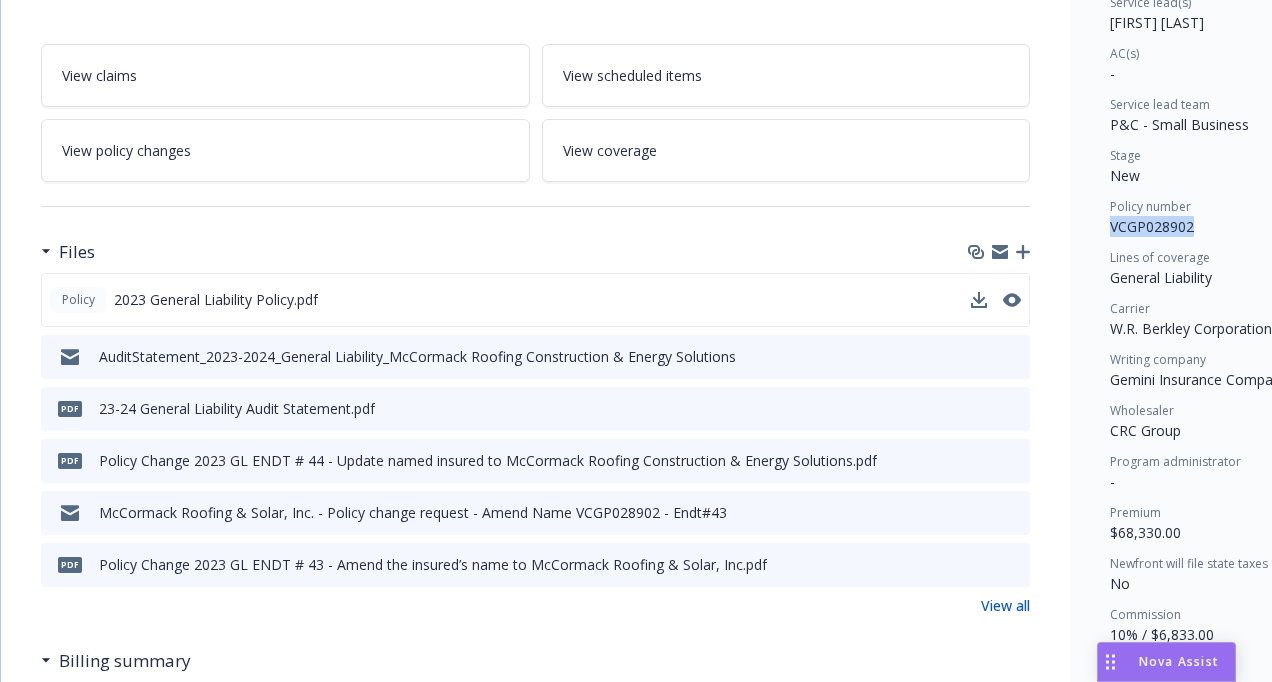 drag, startPoint x: 1109, startPoint y: 222, endPoint x: 1222, endPoint y: 224, distance: 113.0177 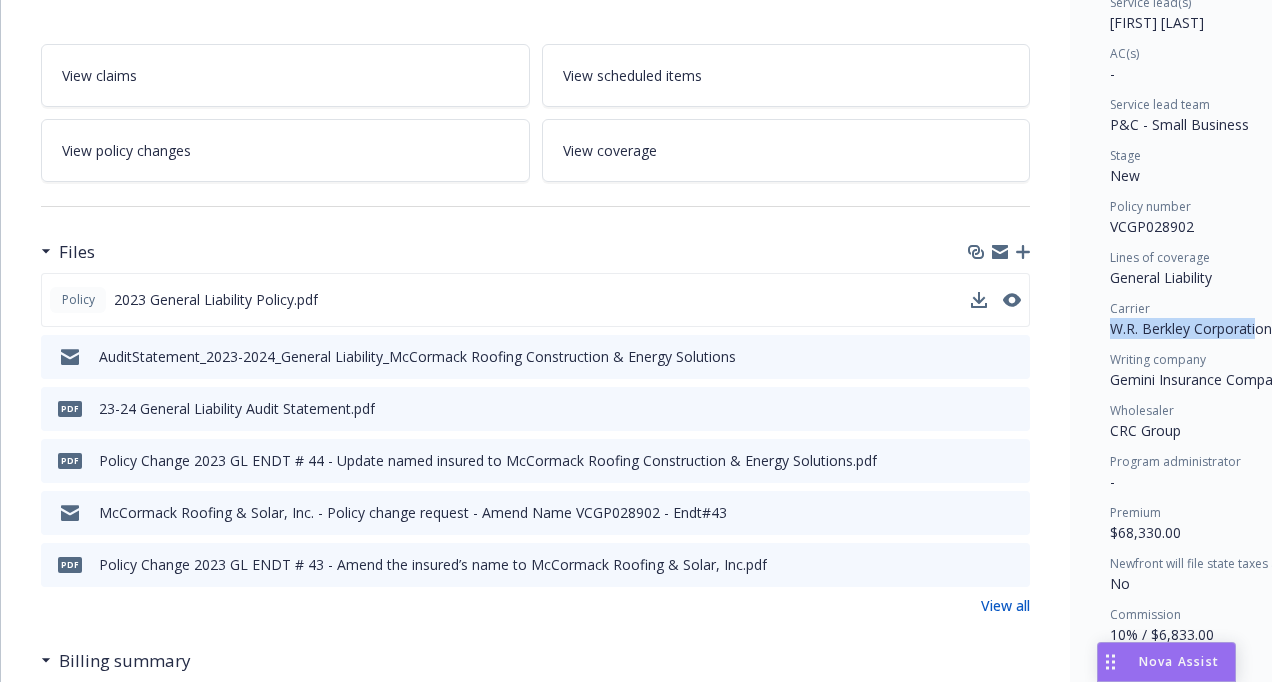 scroll, scrollTop: 323, scrollLeft: 118, axis: both 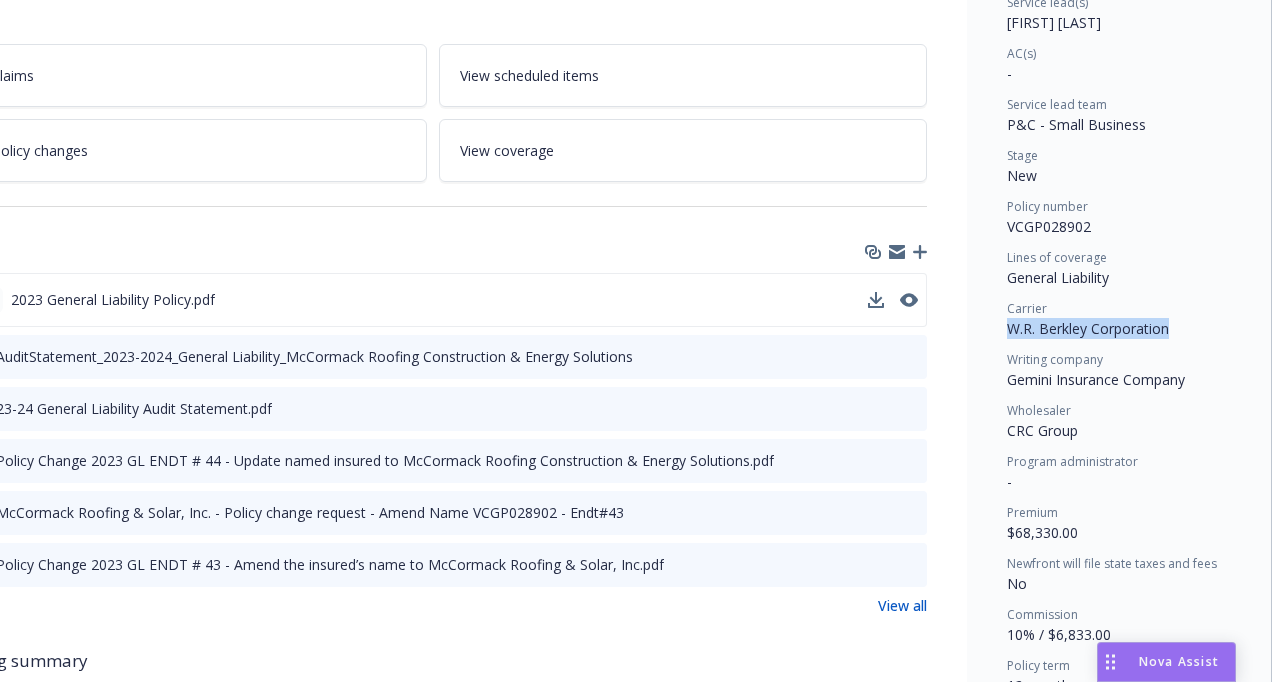 drag, startPoint x: 1112, startPoint y: 321, endPoint x: 1160, endPoint y: 328, distance: 48.507732 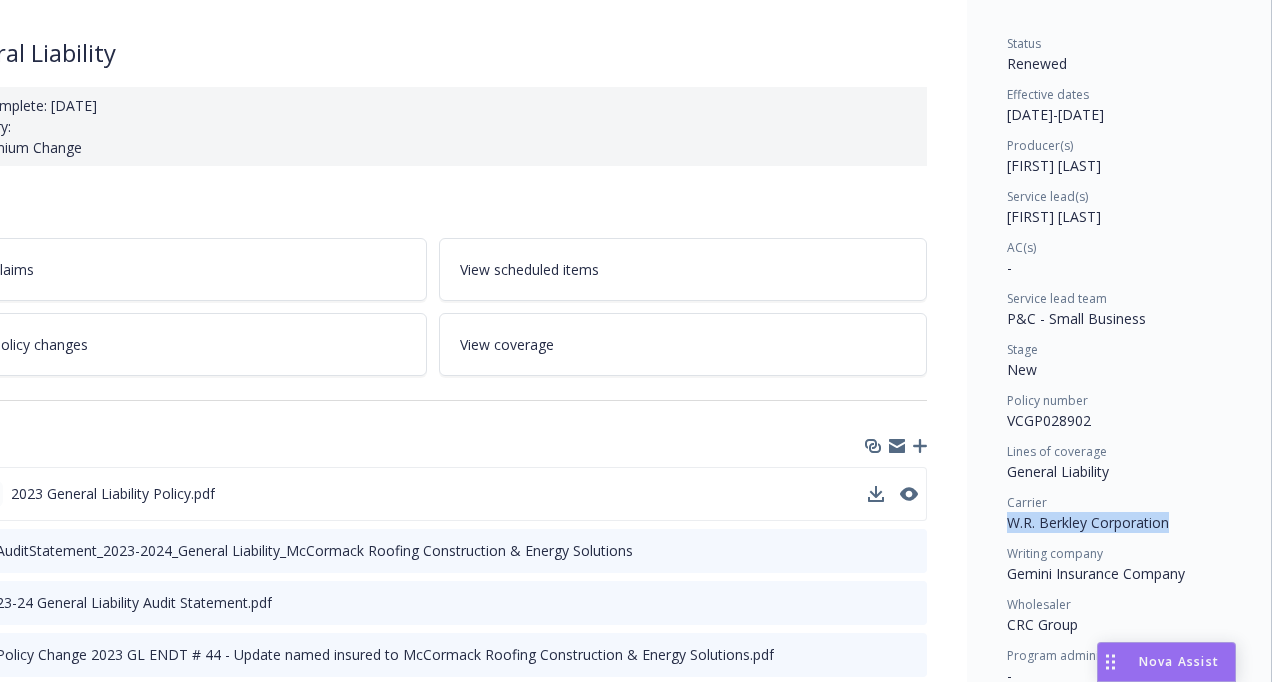 scroll, scrollTop: 120, scrollLeft: 118, axis: both 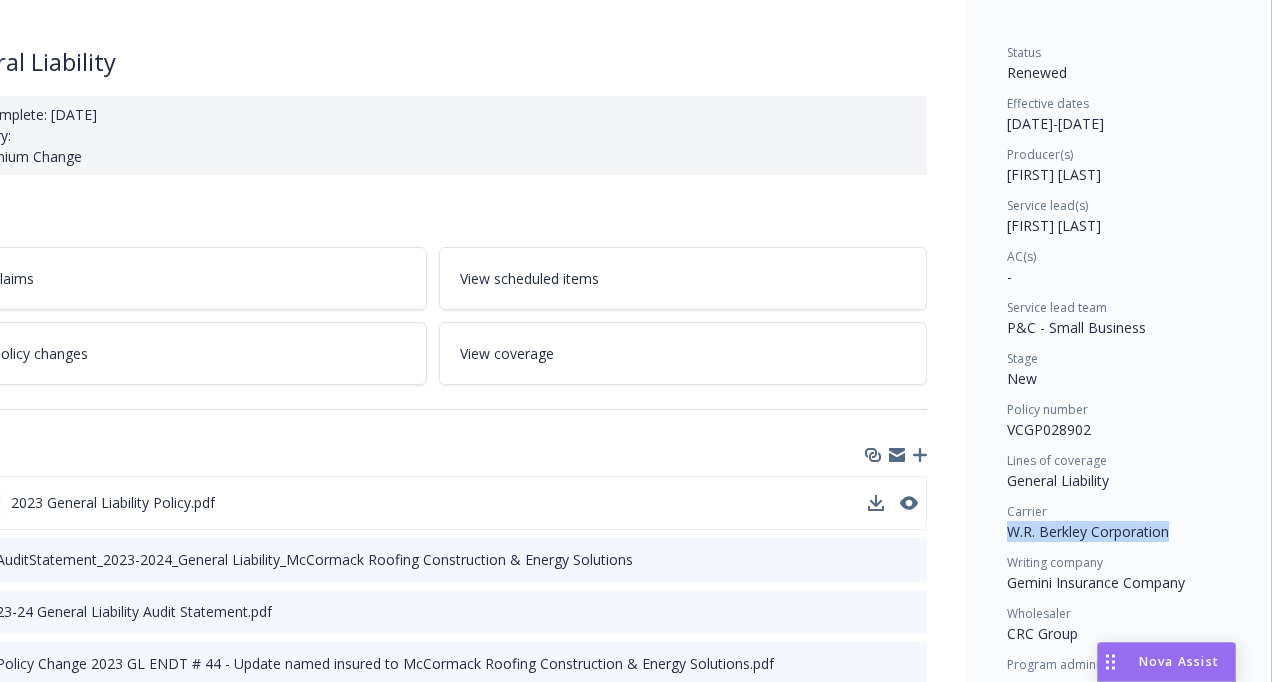 drag, startPoint x: 992, startPoint y: 122, endPoint x: 1154, endPoint y: 129, distance: 162.15117 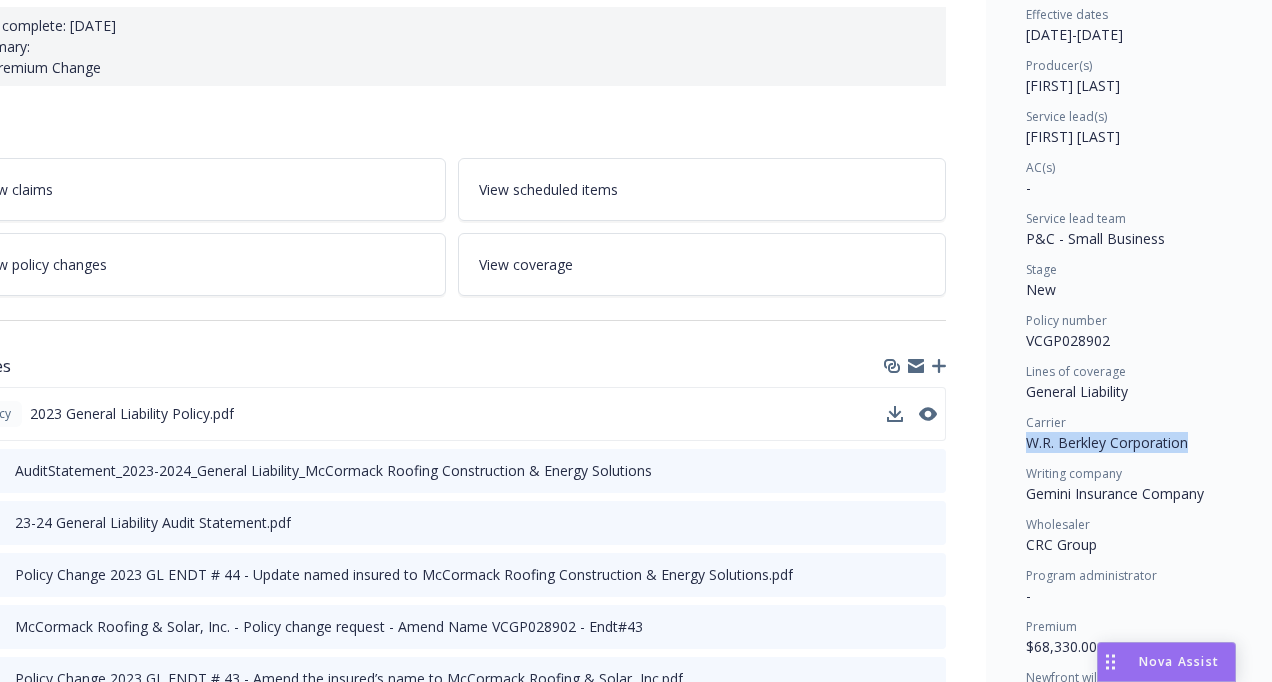 scroll, scrollTop: 209, scrollLeft: 79, axis: both 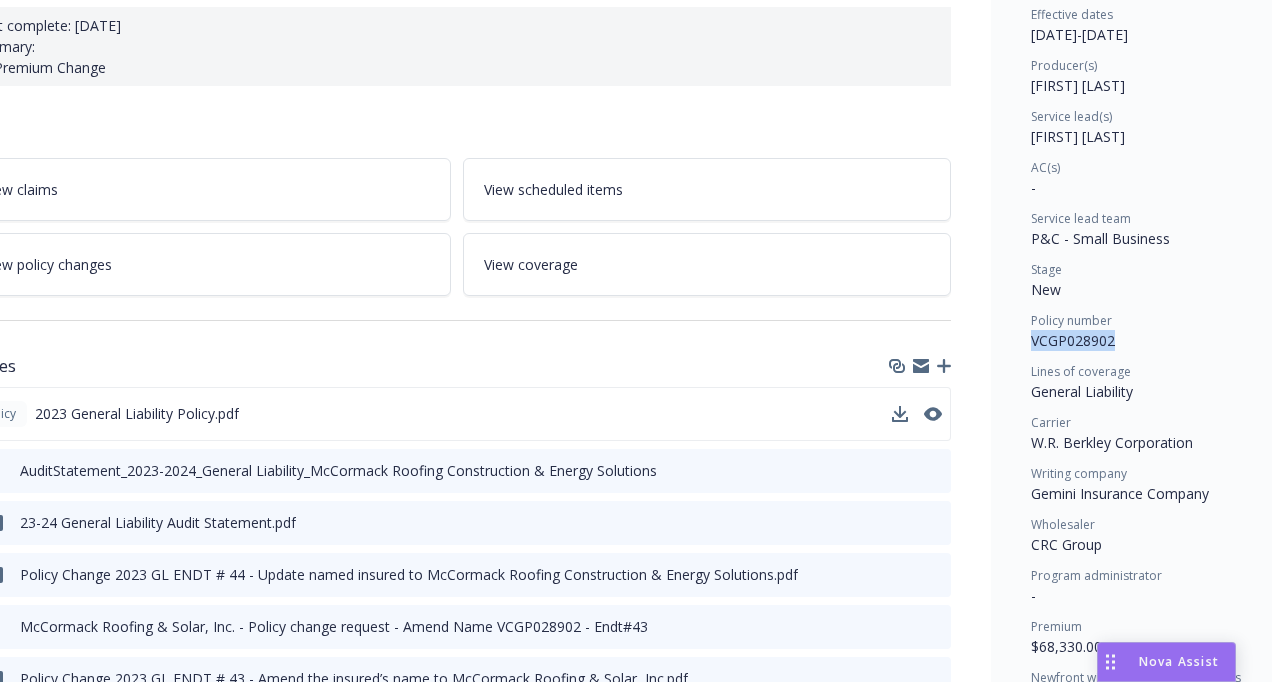 drag, startPoint x: 1125, startPoint y: 338, endPoint x: 1024, endPoint y: 340, distance: 101.0198 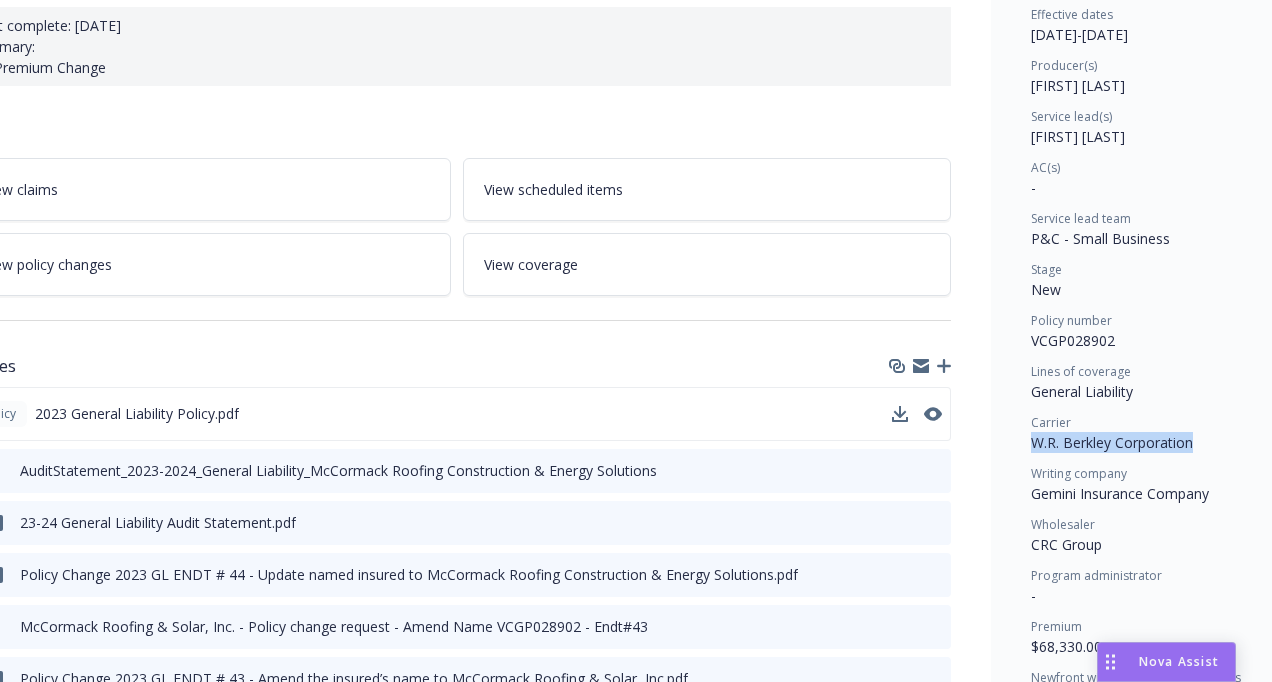 drag, startPoint x: 1195, startPoint y: 432, endPoint x: 1017, endPoint y: 436, distance: 178.04494 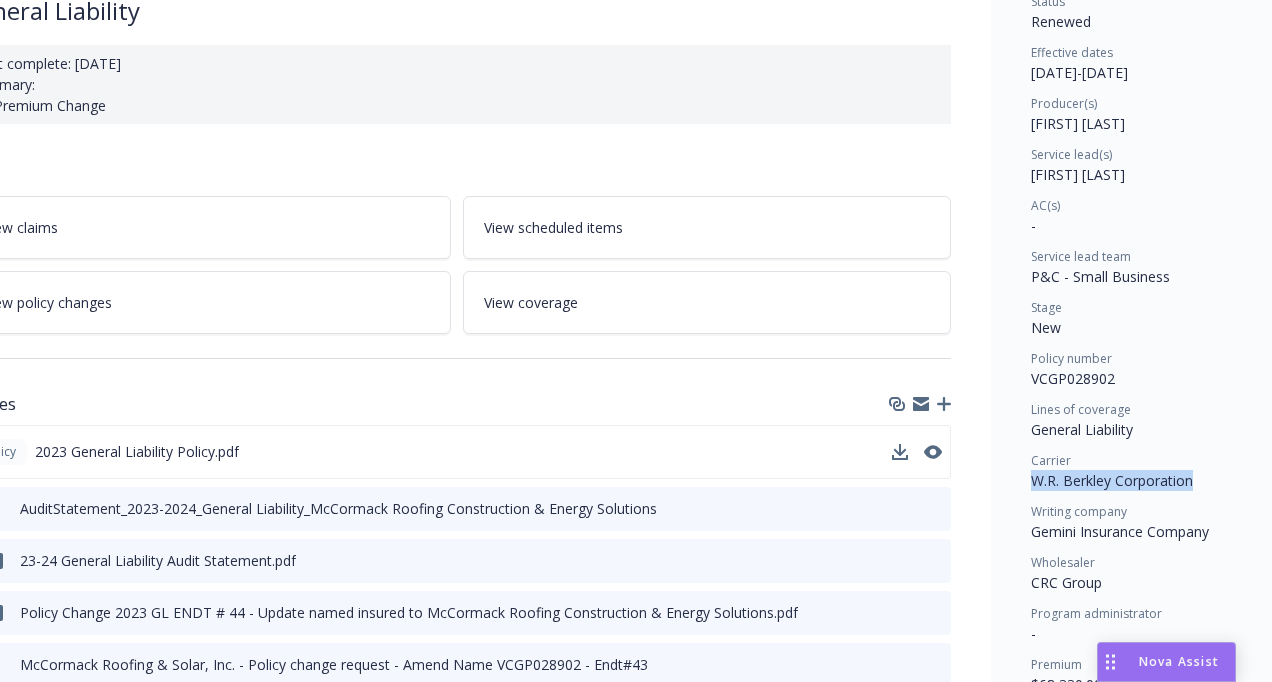 scroll, scrollTop: 163, scrollLeft: 79, axis: both 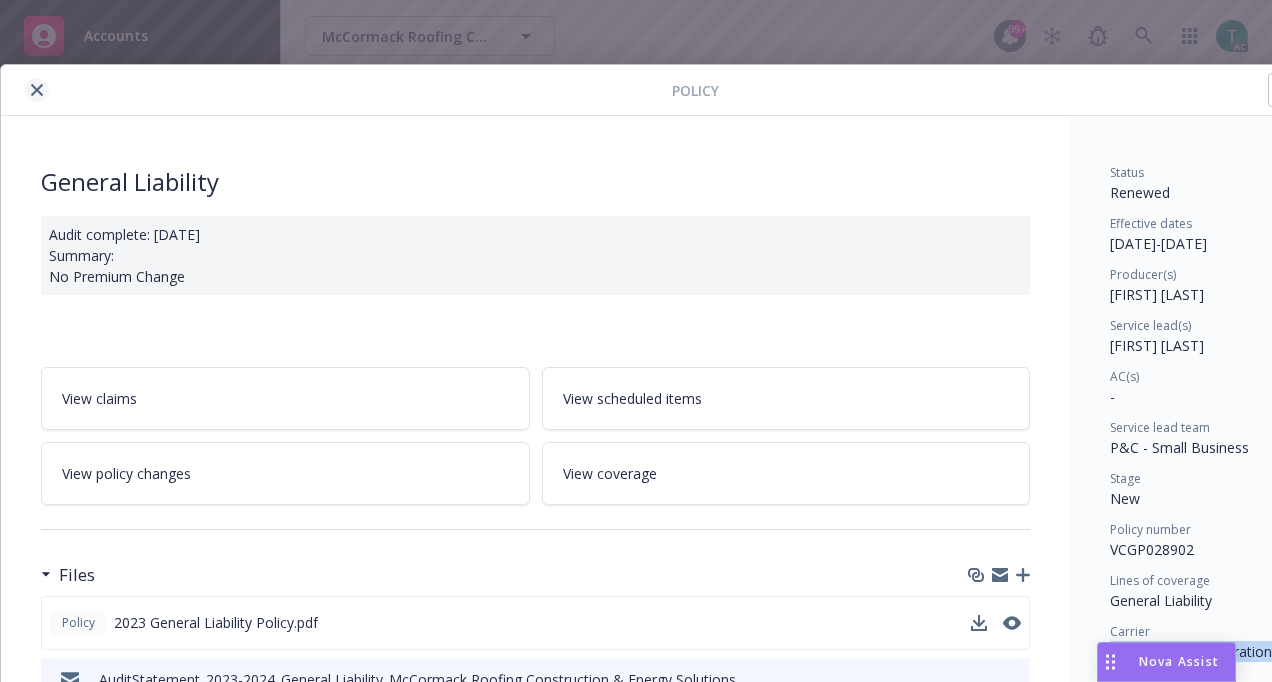 click 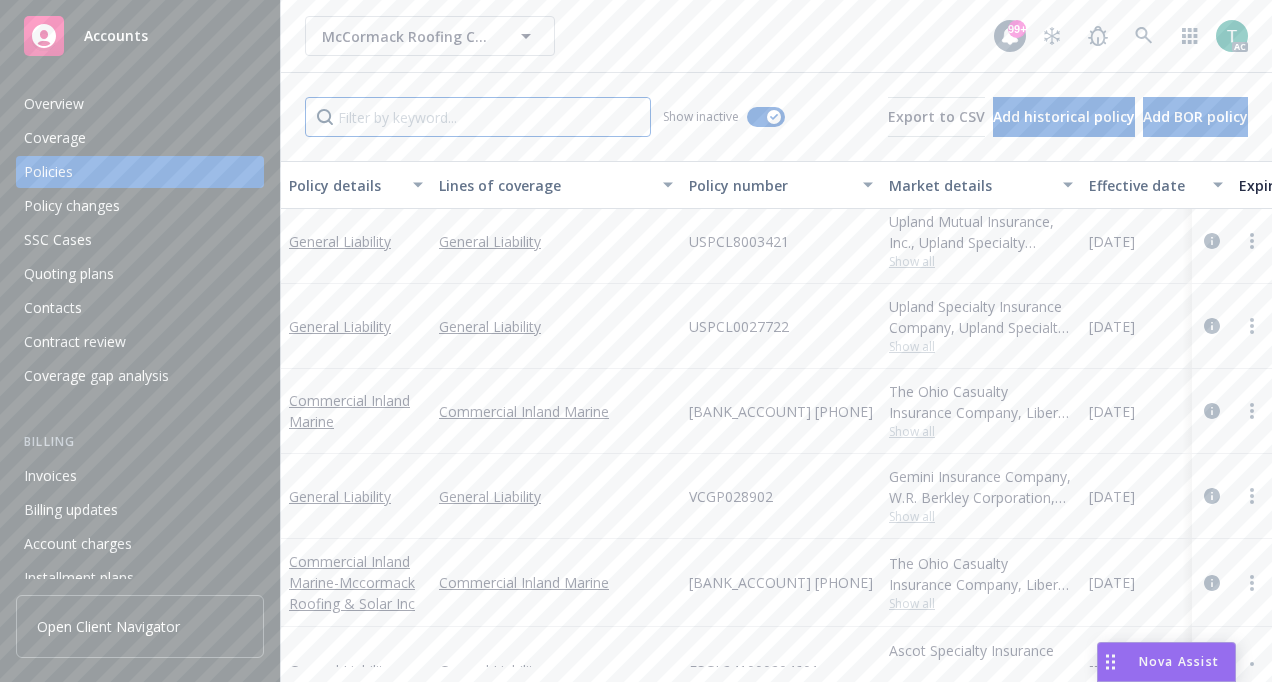 click at bounding box center (478, 117) 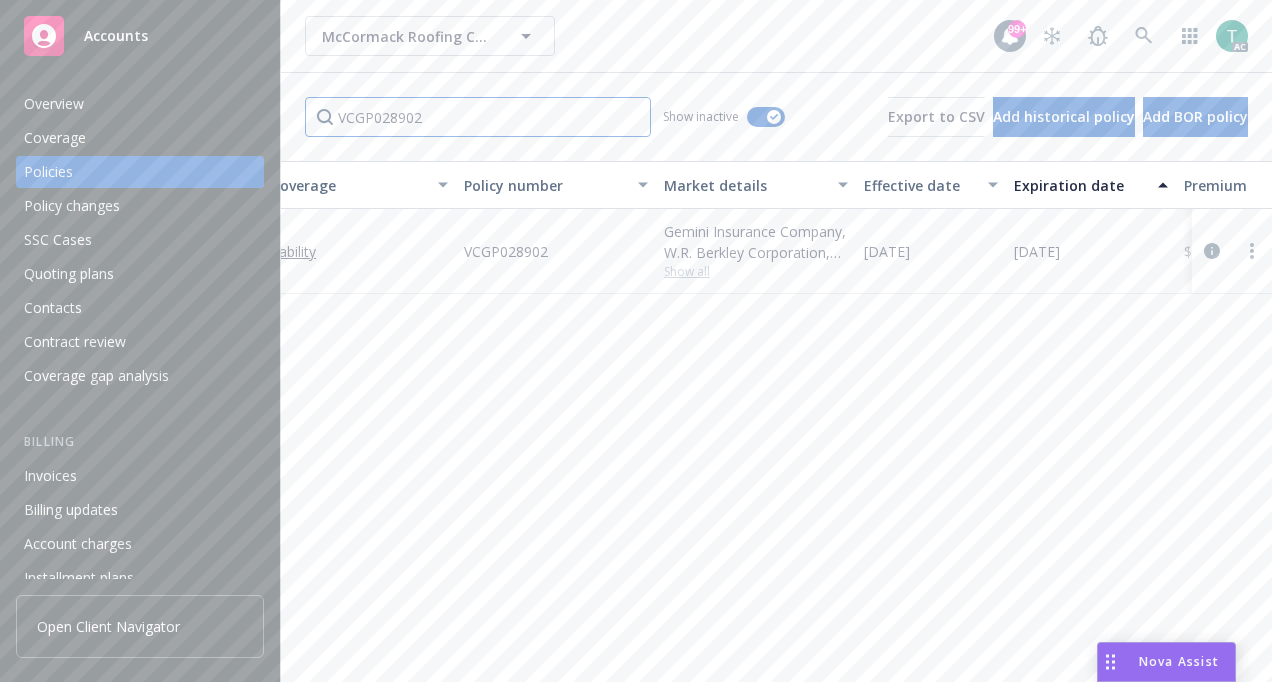 scroll, scrollTop: 0, scrollLeft: 0, axis: both 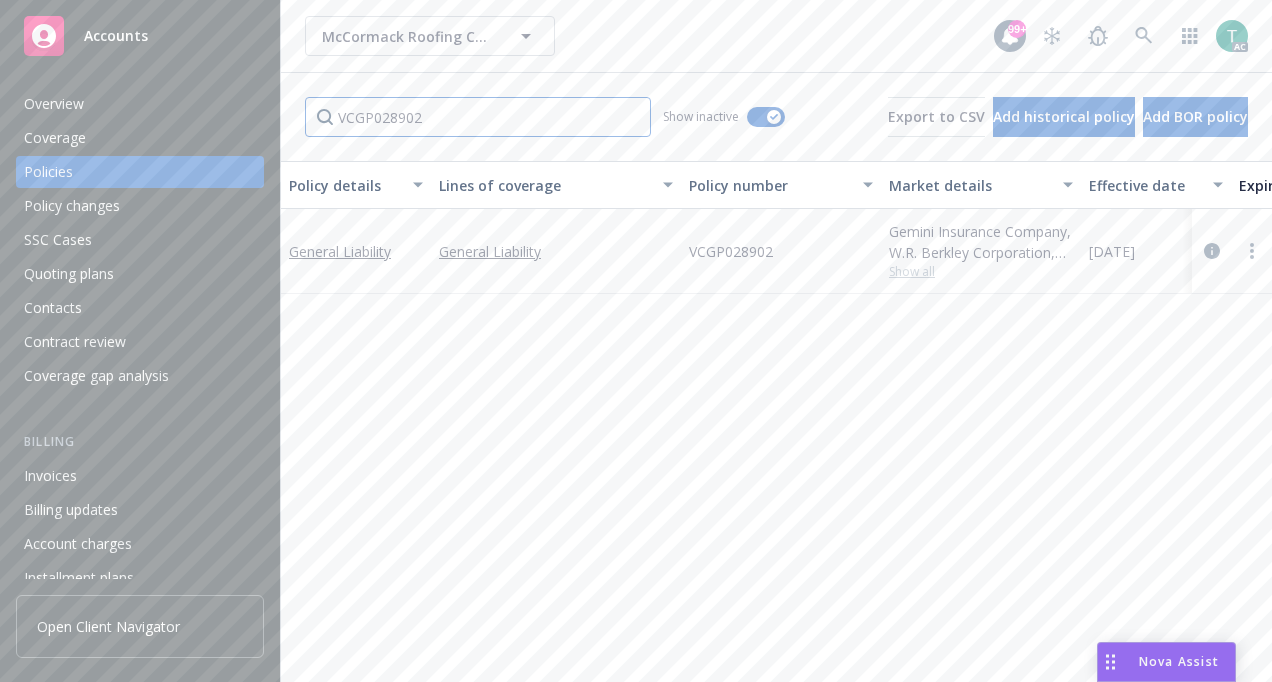 type on "VCGP028902" 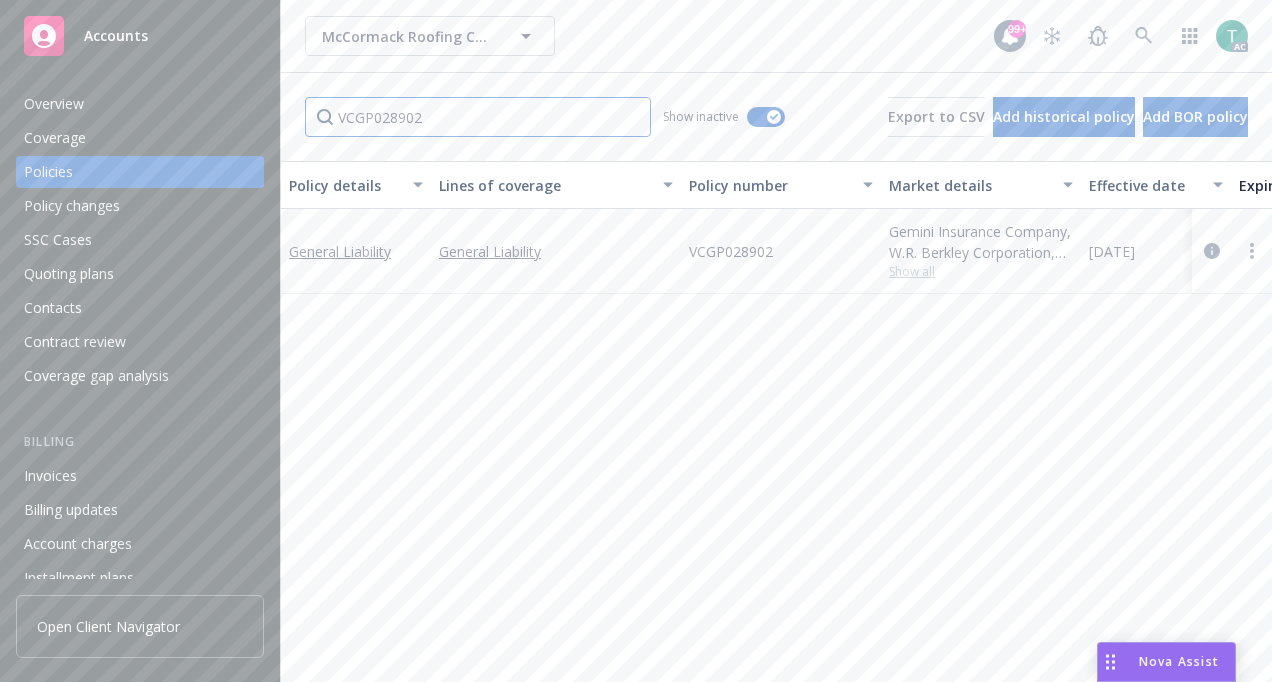 drag, startPoint x: 471, startPoint y: 122, endPoint x: 251, endPoint y: 92, distance: 222.03603 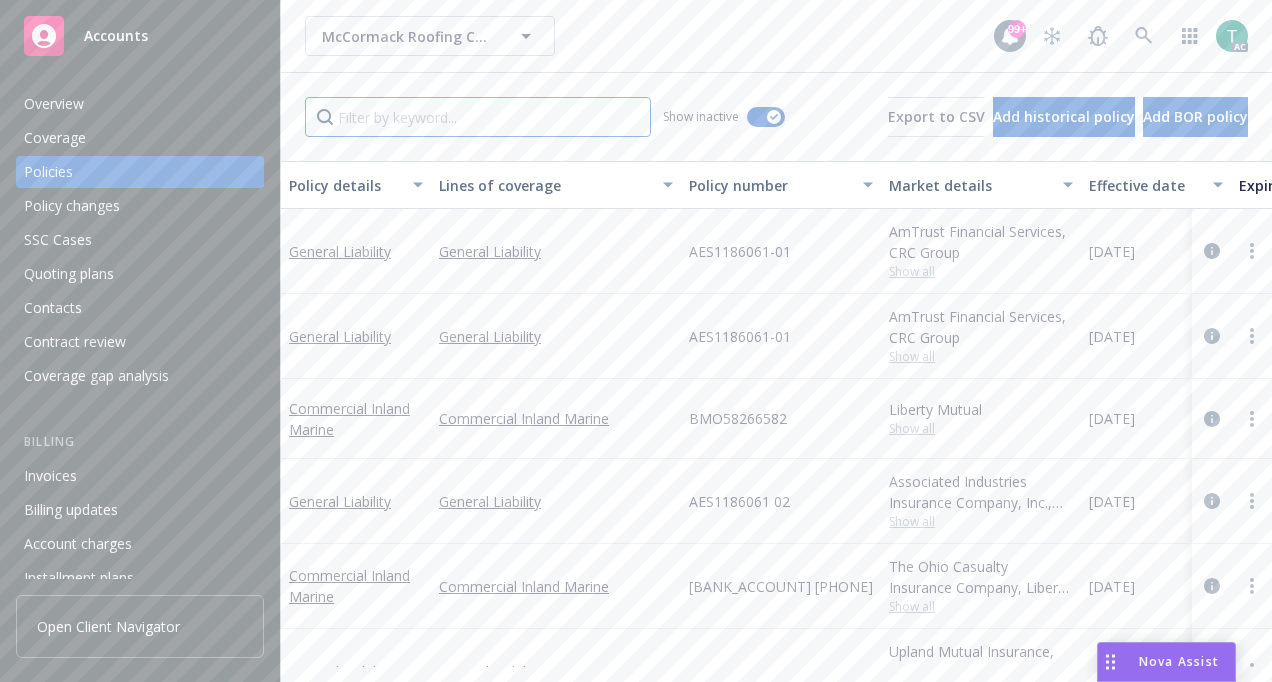 paste on "ESGL251000294602" 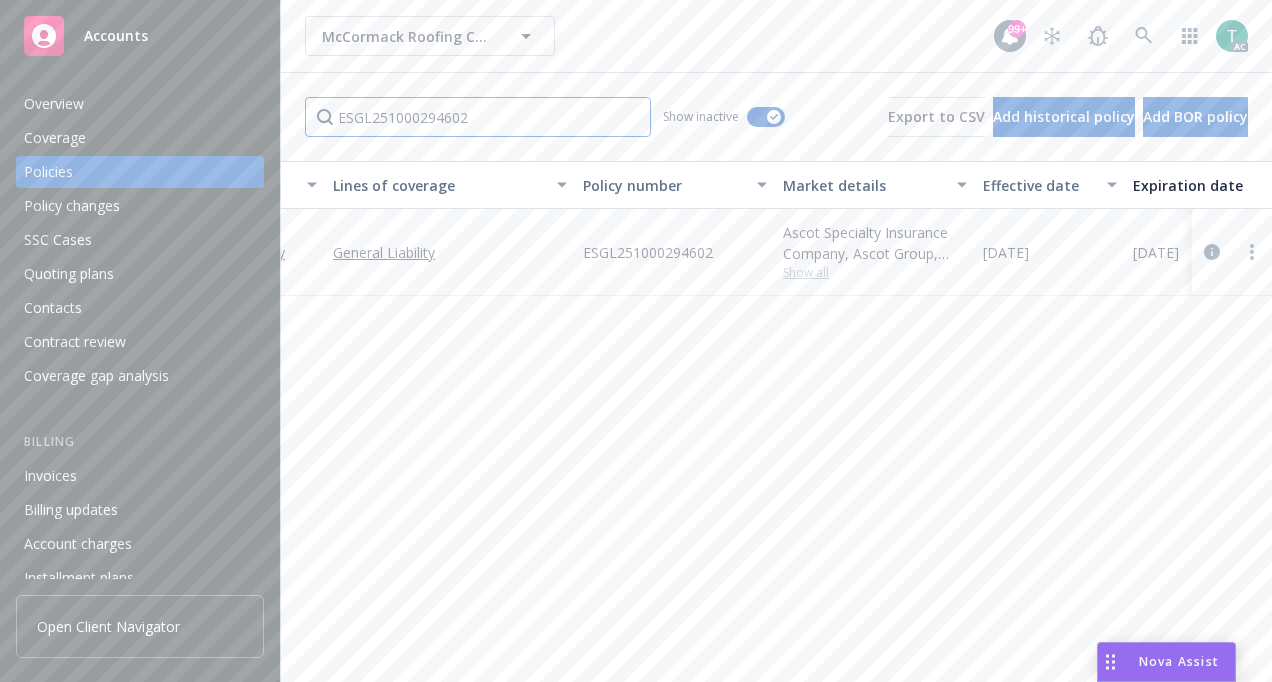 scroll, scrollTop: 0, scrollLeft: 0, axis: both 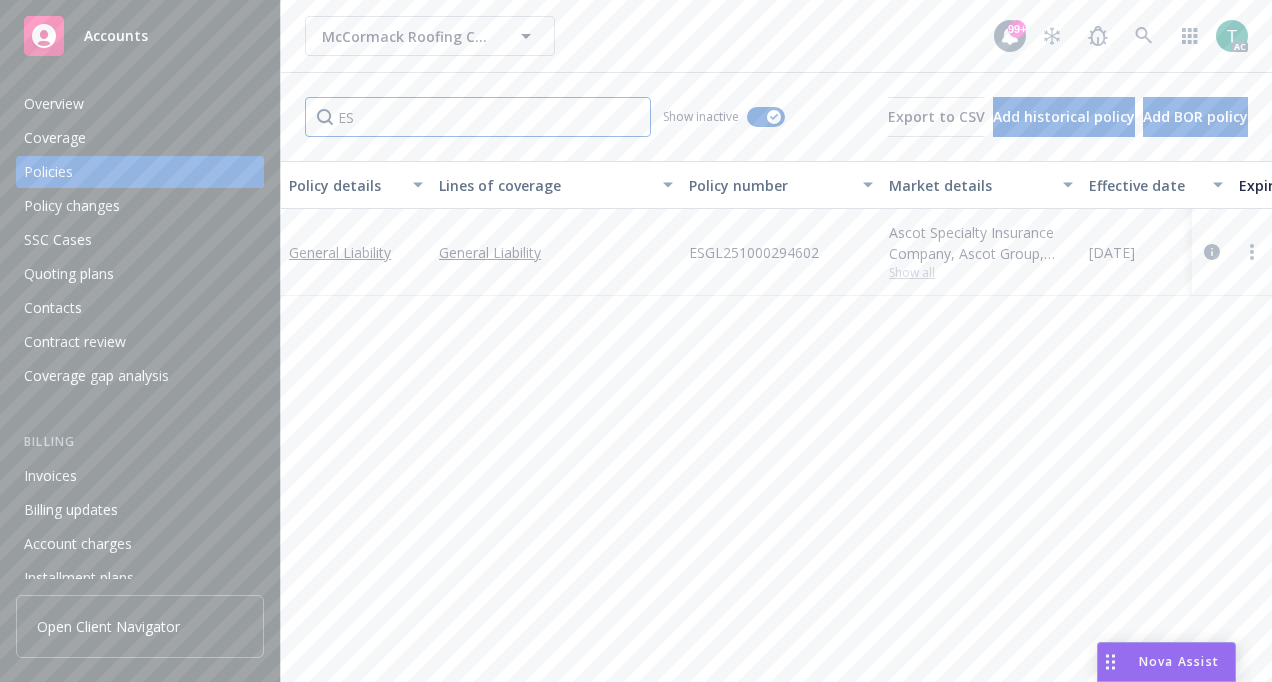 type on "E" 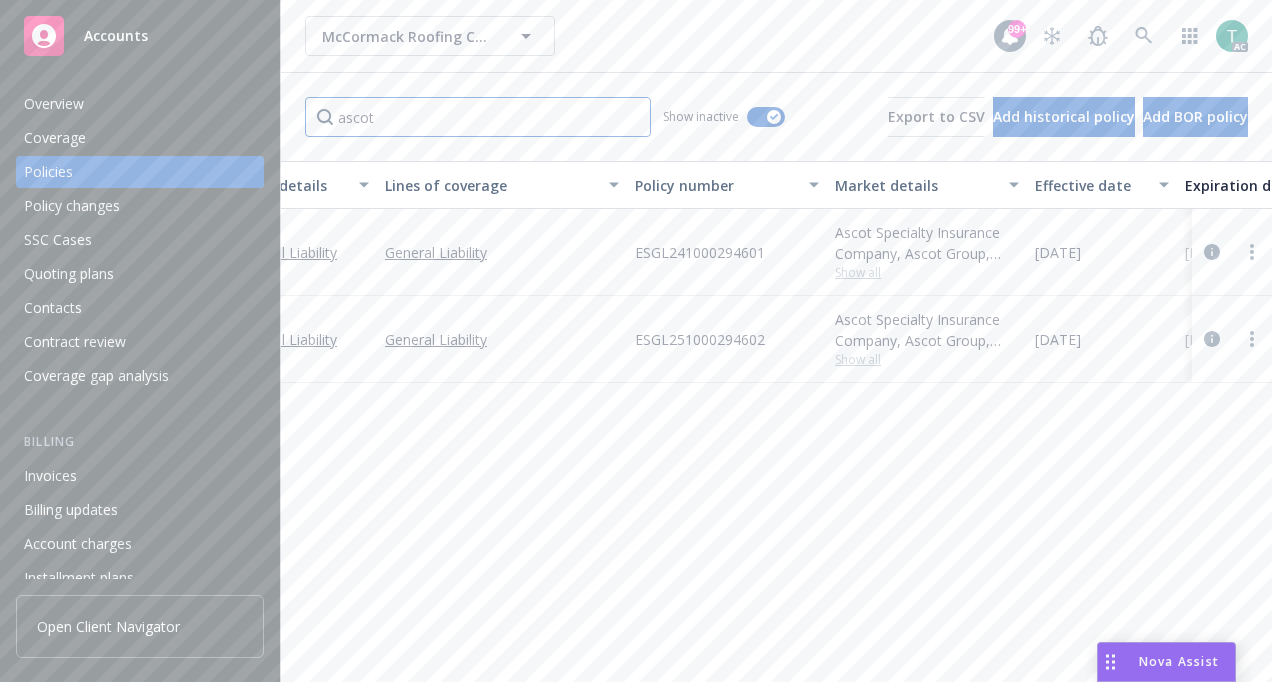 scroll, scrollTop: 0, scrollLeft: 0, axis: both 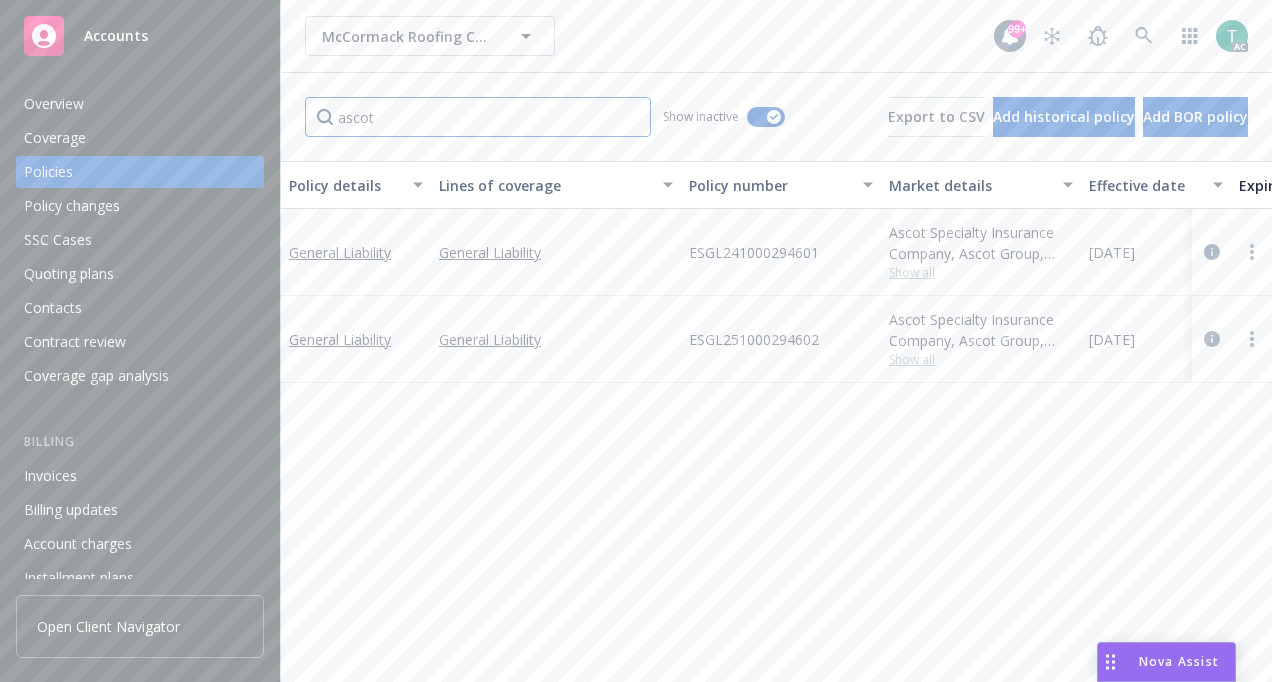 type on "ascot" 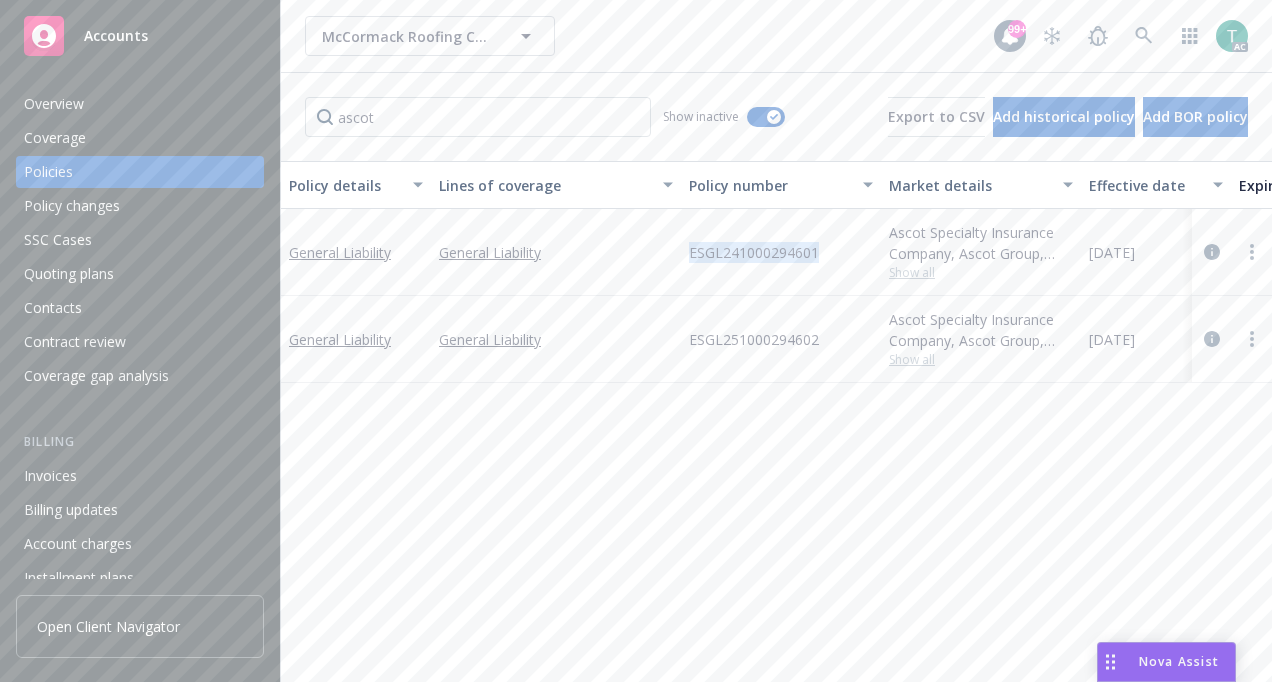drag, startPoint x: 826, startPoint y: 248, endPoint x: 680, endPoint y: 258, distance: 146.34207 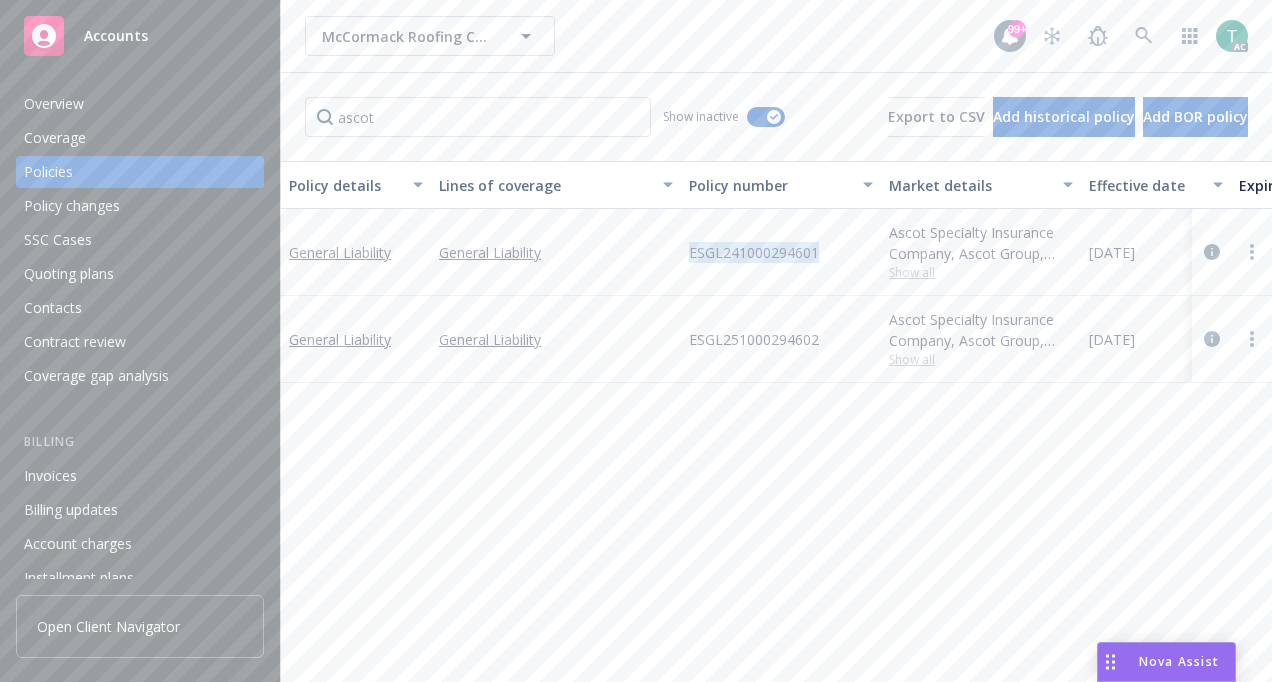 click on "ESGL241000294601" at bounding box center (781, 252) 